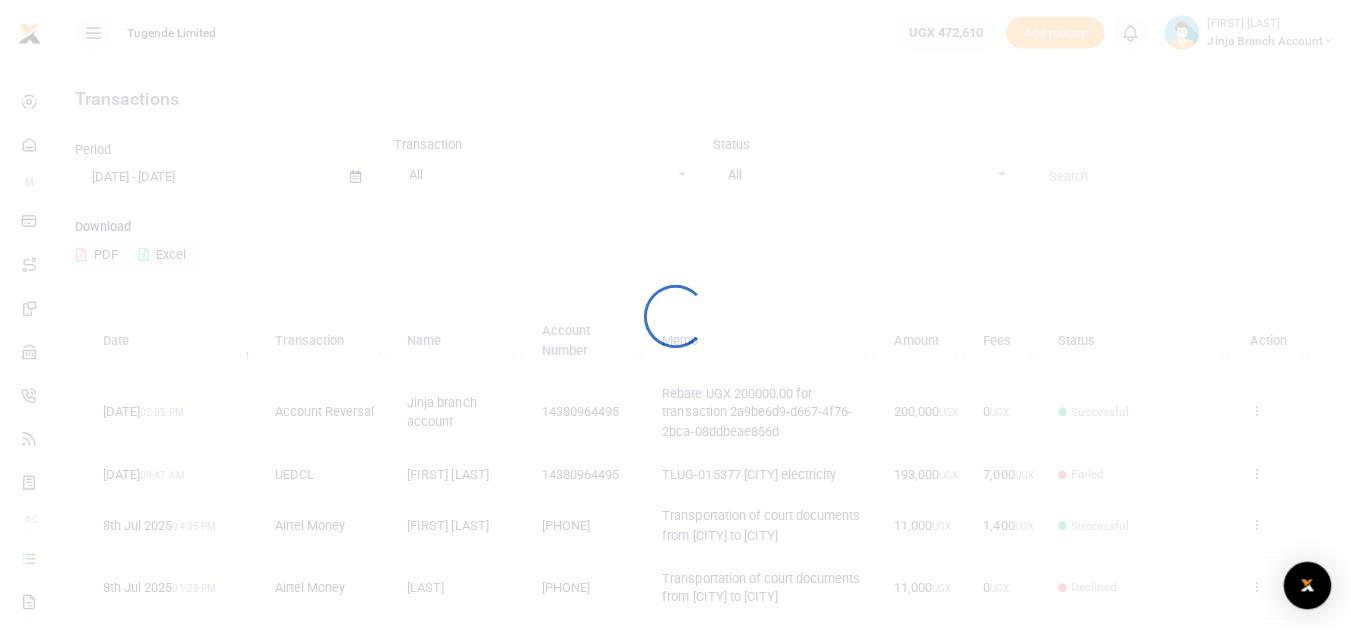 scroll, scrollTop: 0, scrollLeft: 0, axis: both 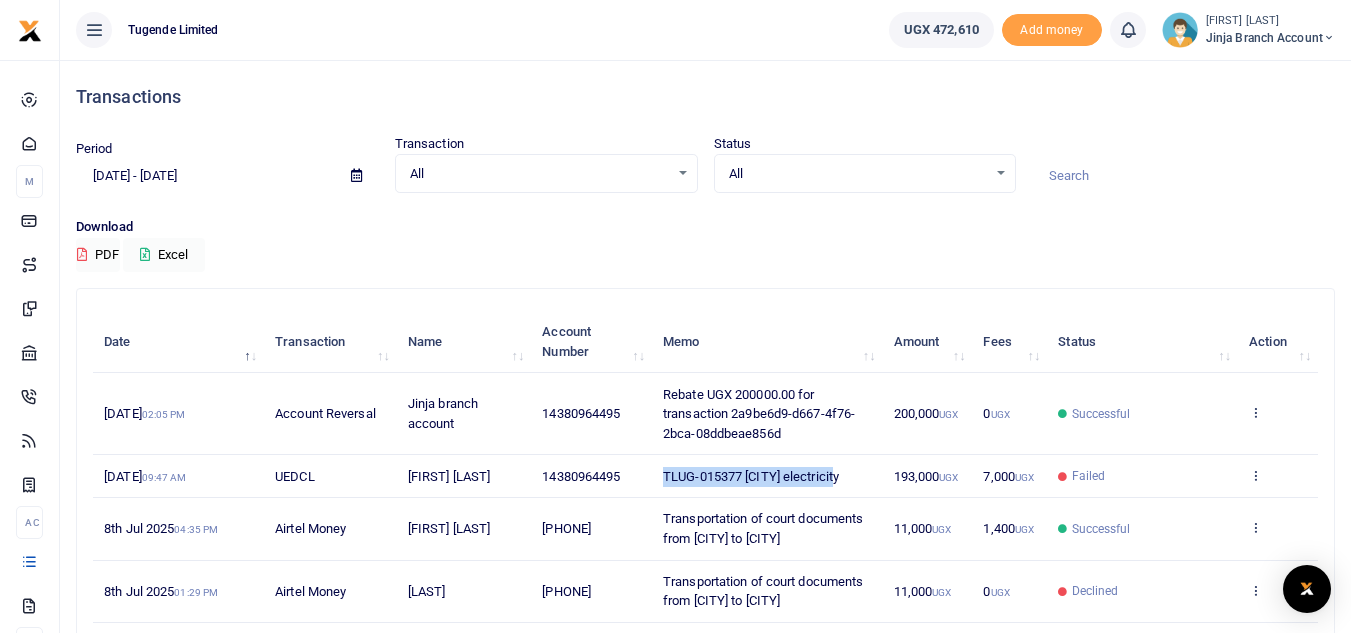 drag, startPoint x: 841, startPoint y: 477, endPoint x: 656, endPoint y: 486, distance: 185.2188 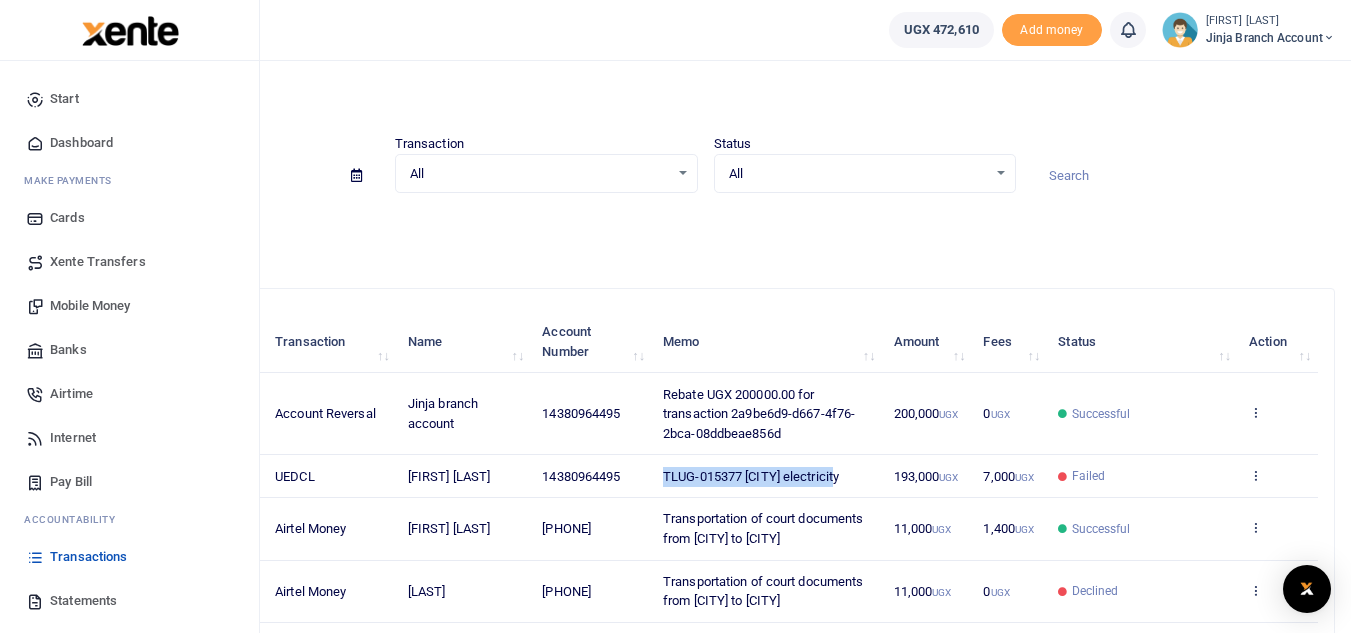 click on "Pay Bill" at bounding box center [71, 482] 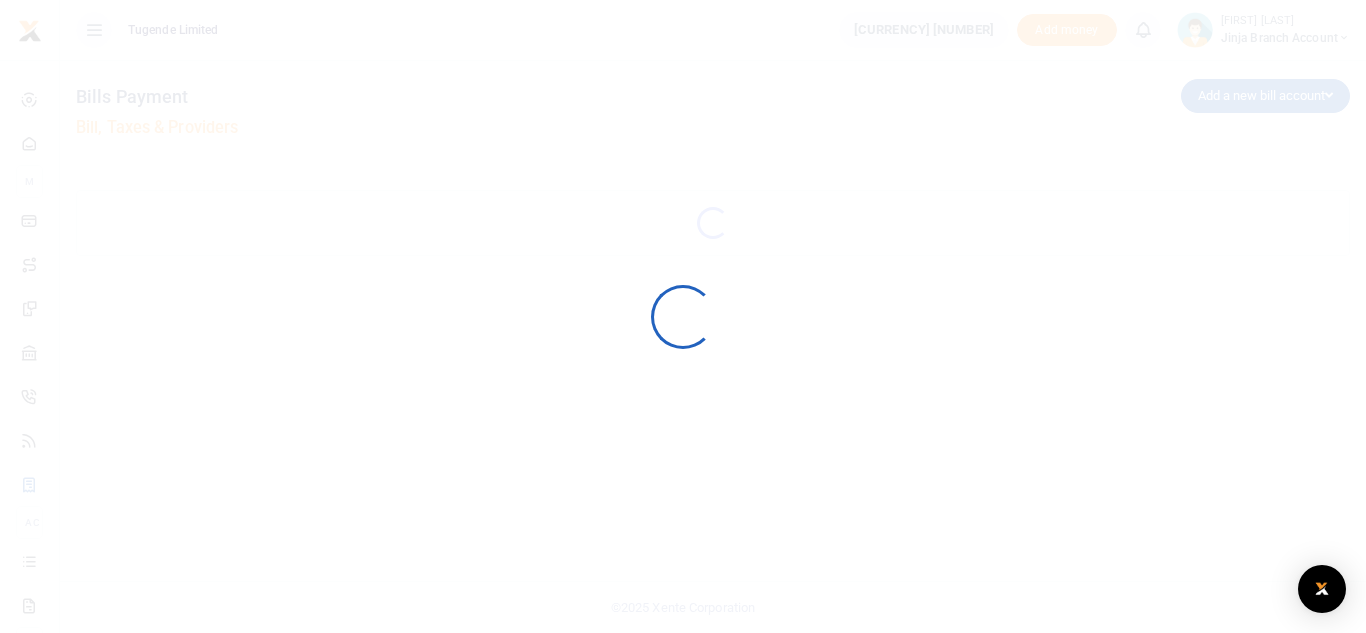 scroll, scrollTop: 0, scrollLeft: 0, axis: both 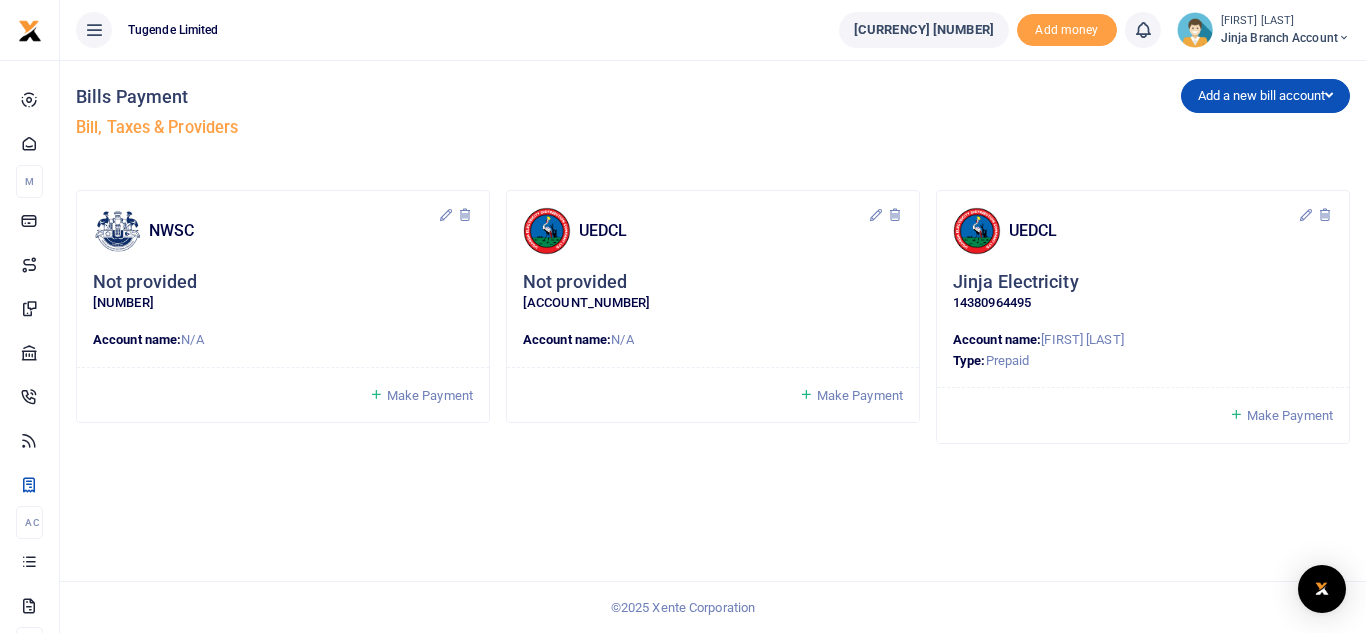click on "Make Payment" at bounding box center (283, 395) 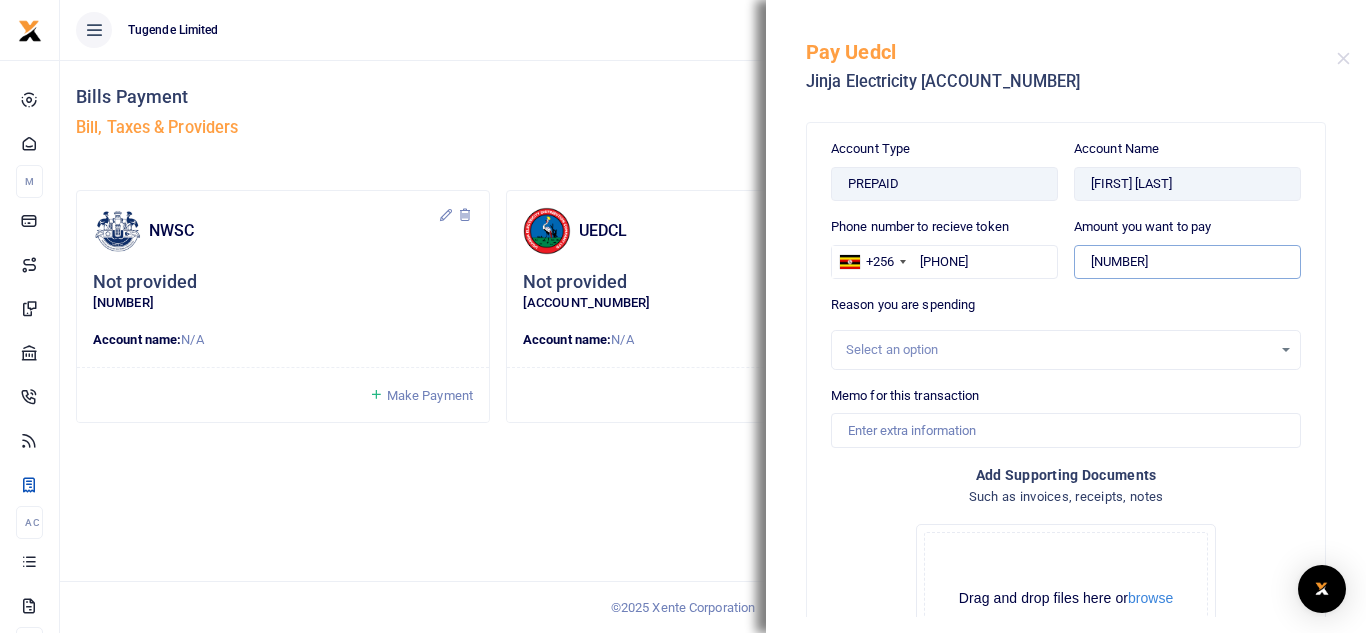 click on "[NUMBER]" at bounding box center (1187, 262) 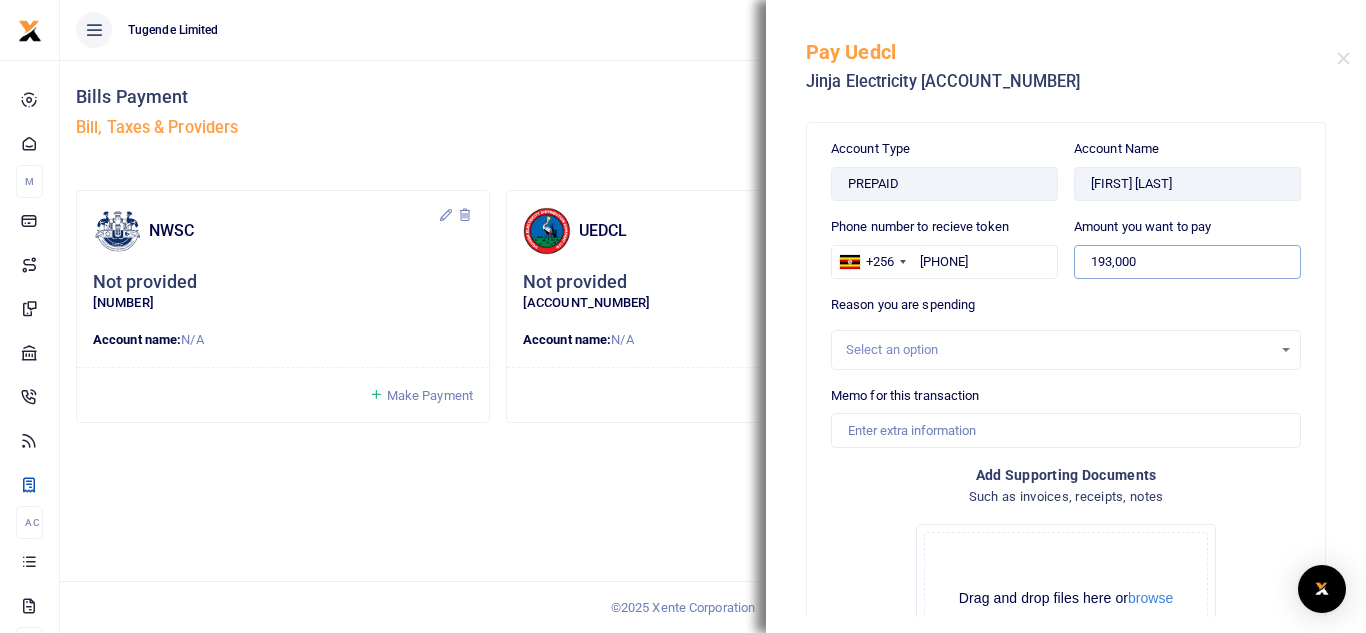 type on "193,000" 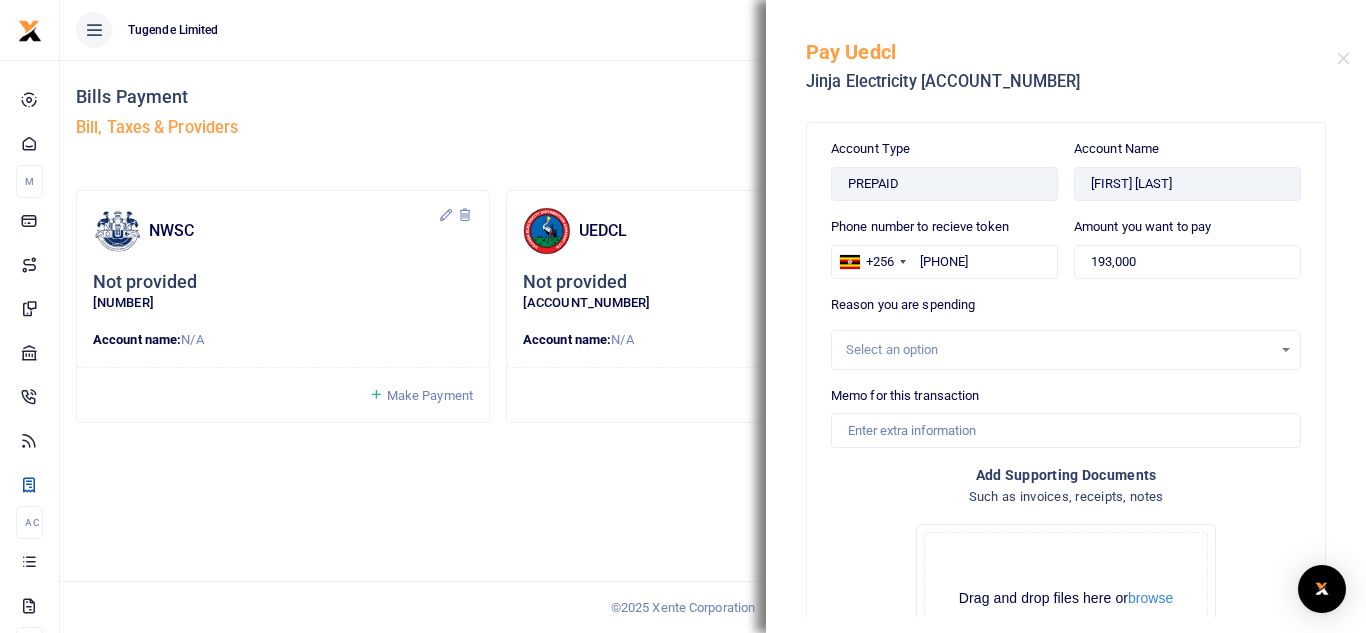 click on "Select an option" at bounding box center (1059, 350) 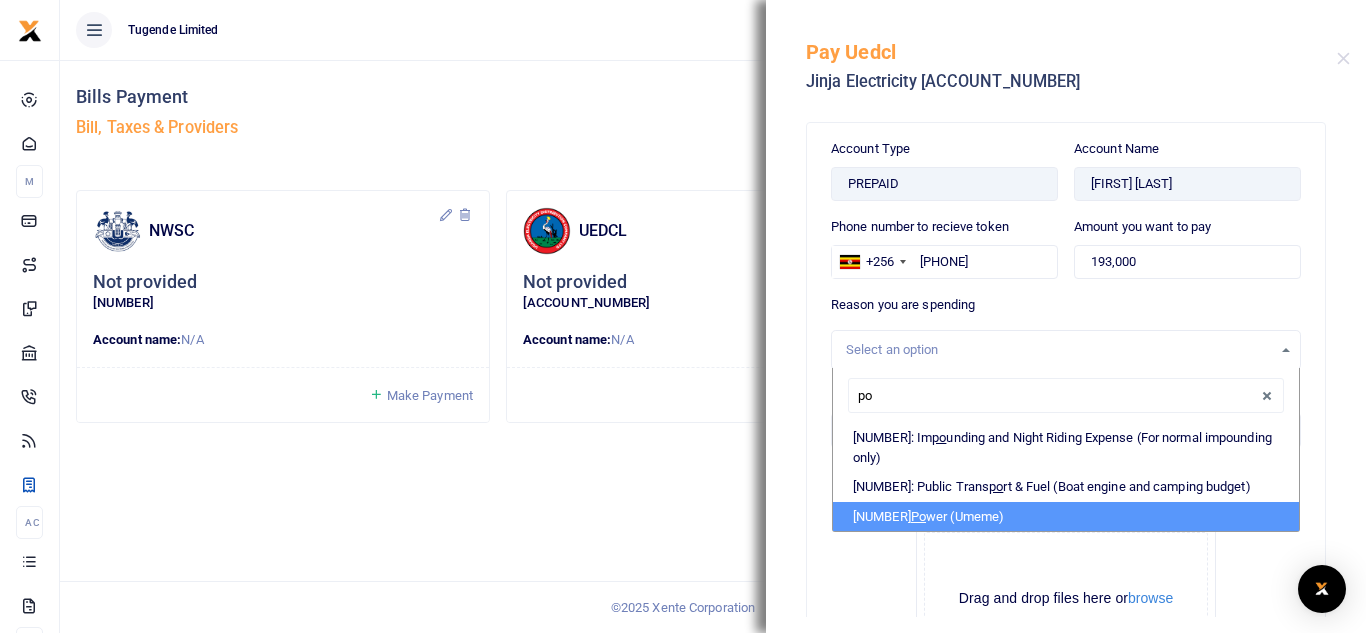 click on "Po" at bounding box center [918, 516] 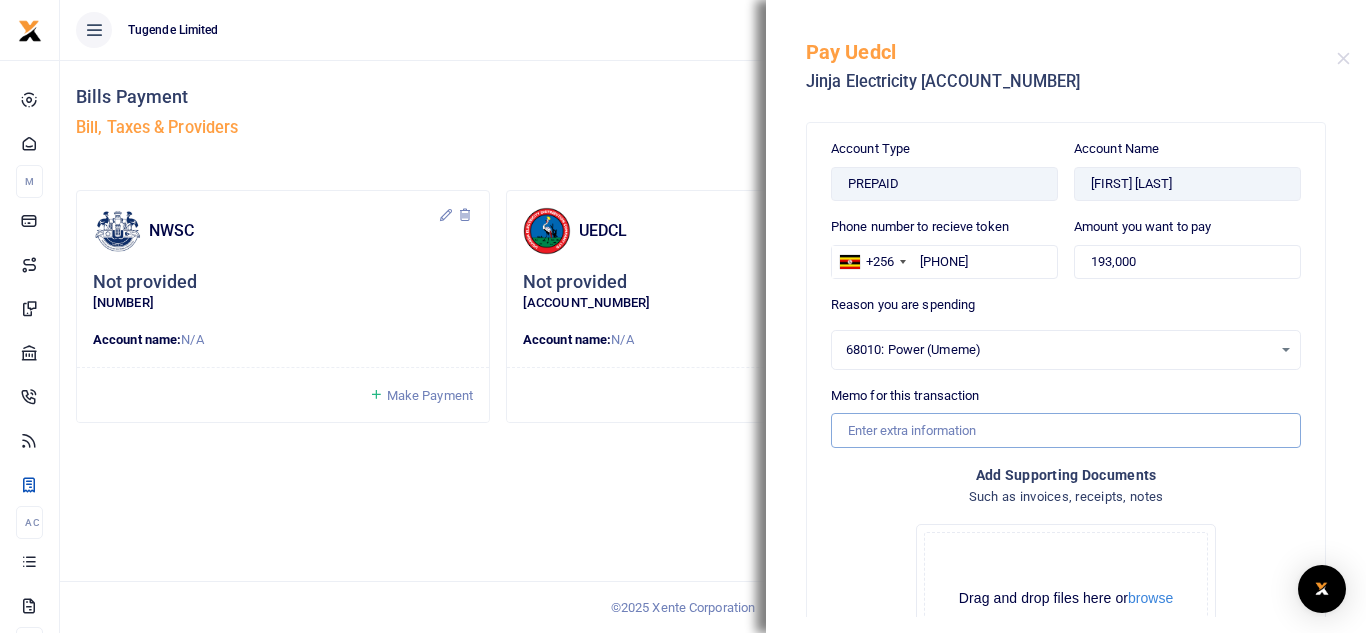 click on "Memo for this transaction" at bounding box center (1066, 430) 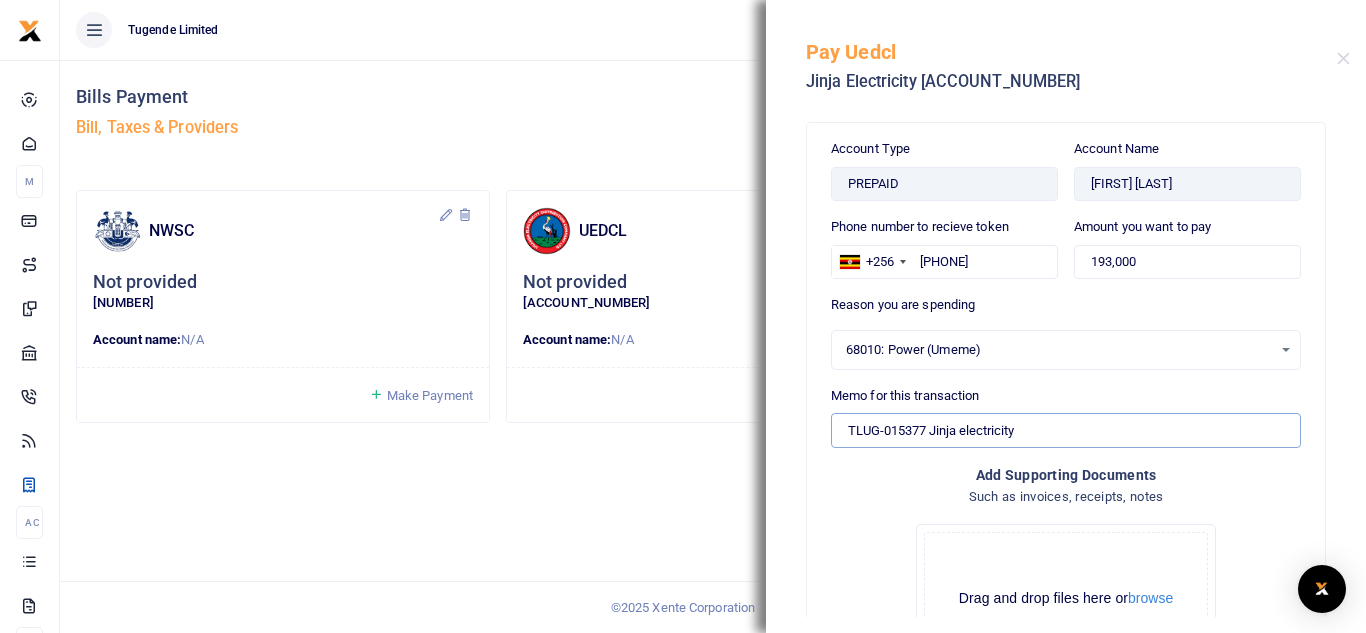 type on "TLUG-015377 Jinja electricity" 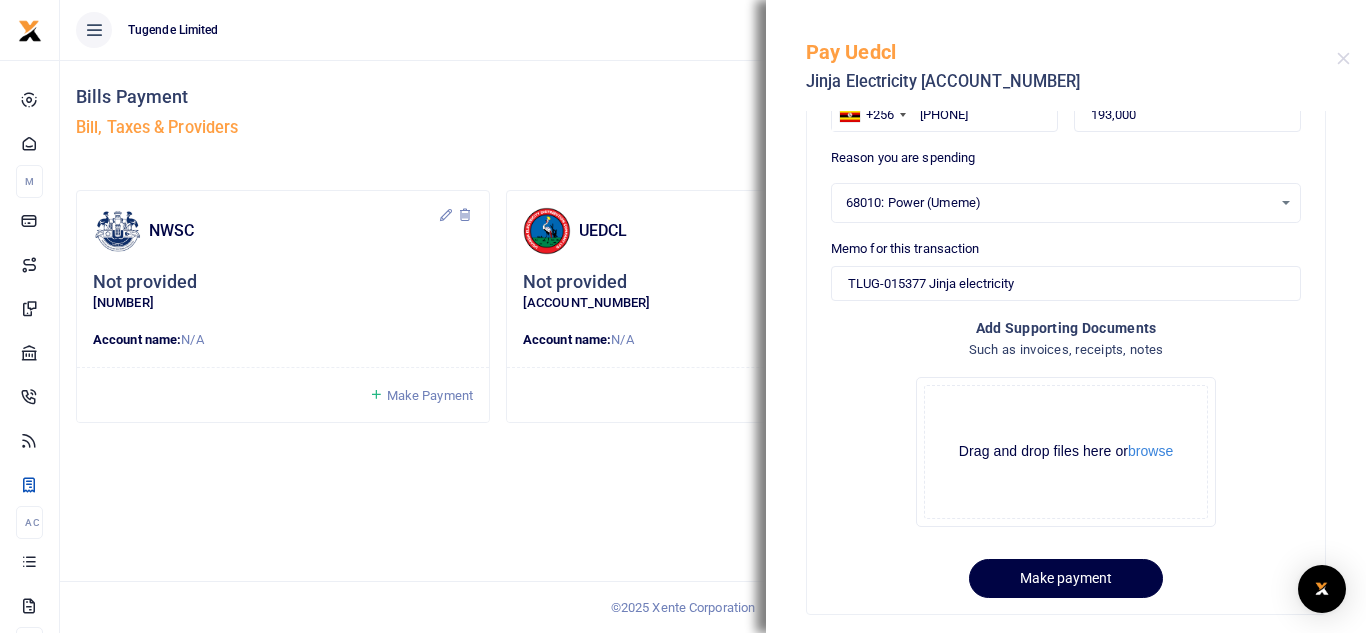 scroll, scrollTop: 162, scrollLeft: 0, axis: vertical 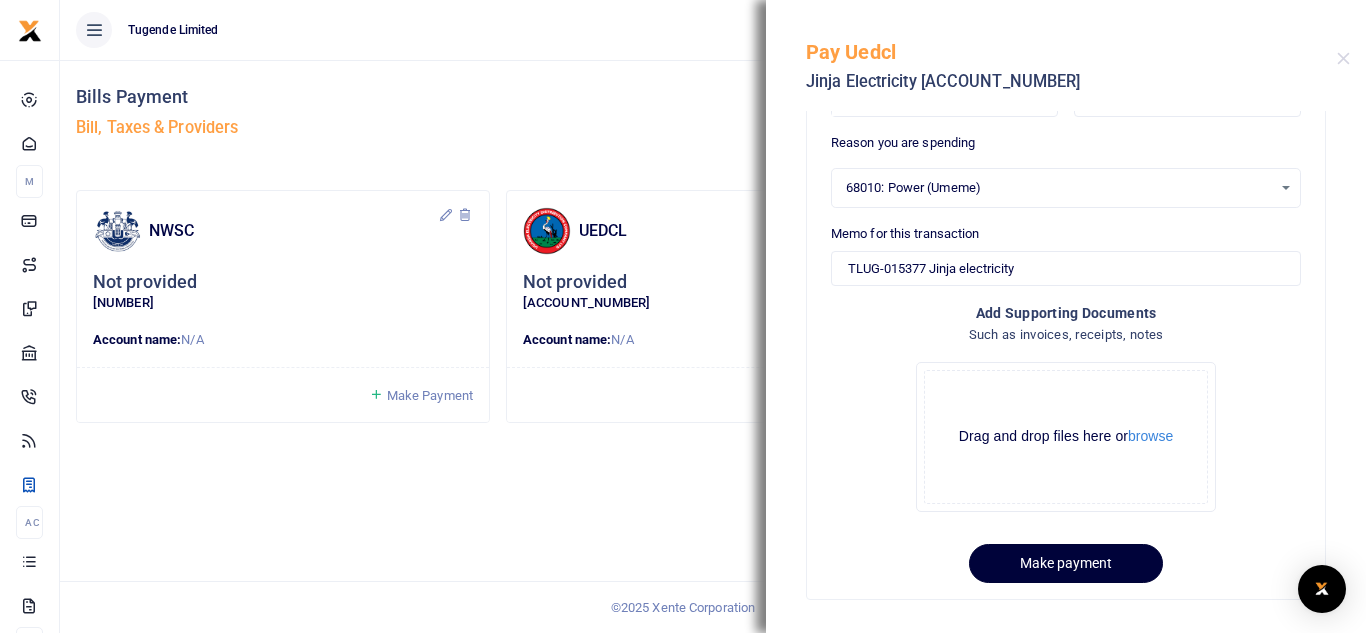 click on "Make payment" at bounding box center [1066, 563] 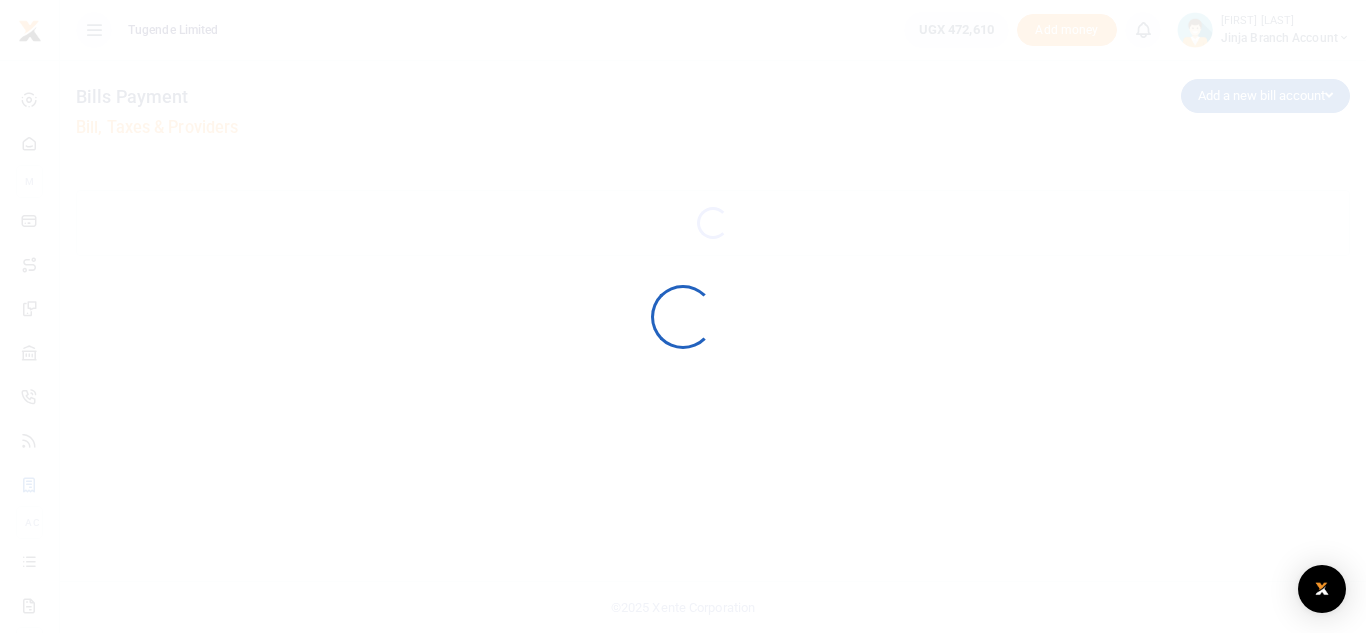 scroll, scrollTop: 0, scrollLeft: 0, axis: both 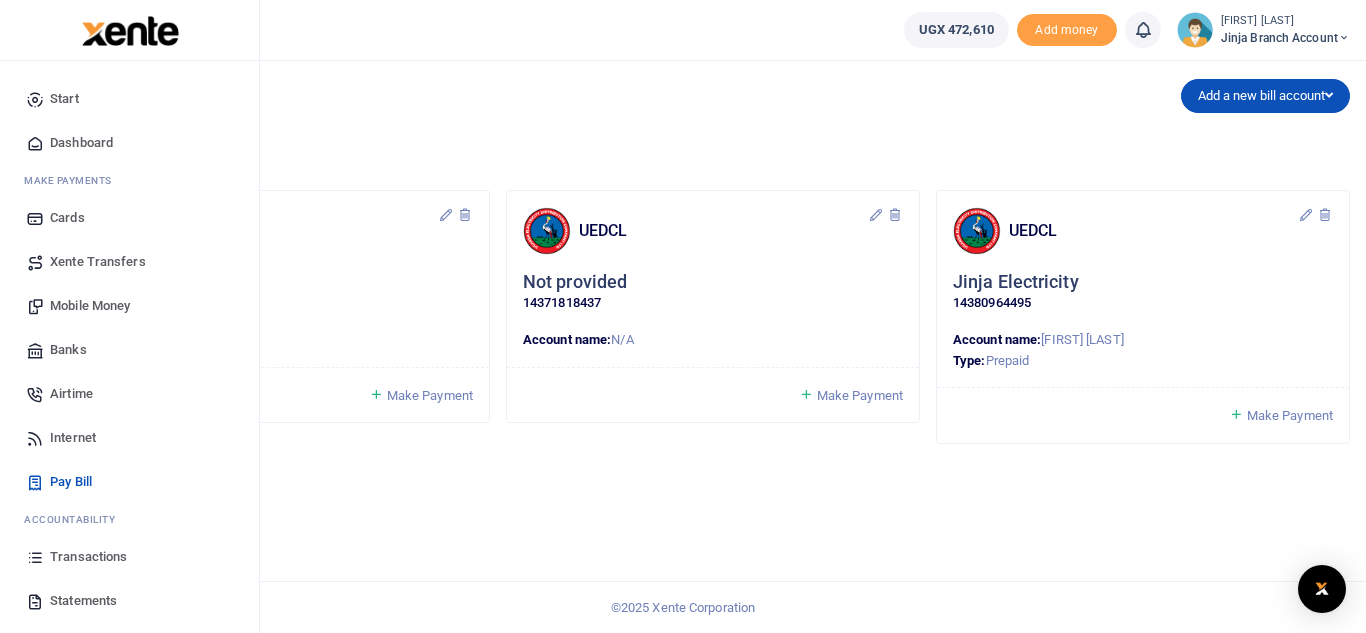 click on "Transactions" at bounding box center [88, 557] 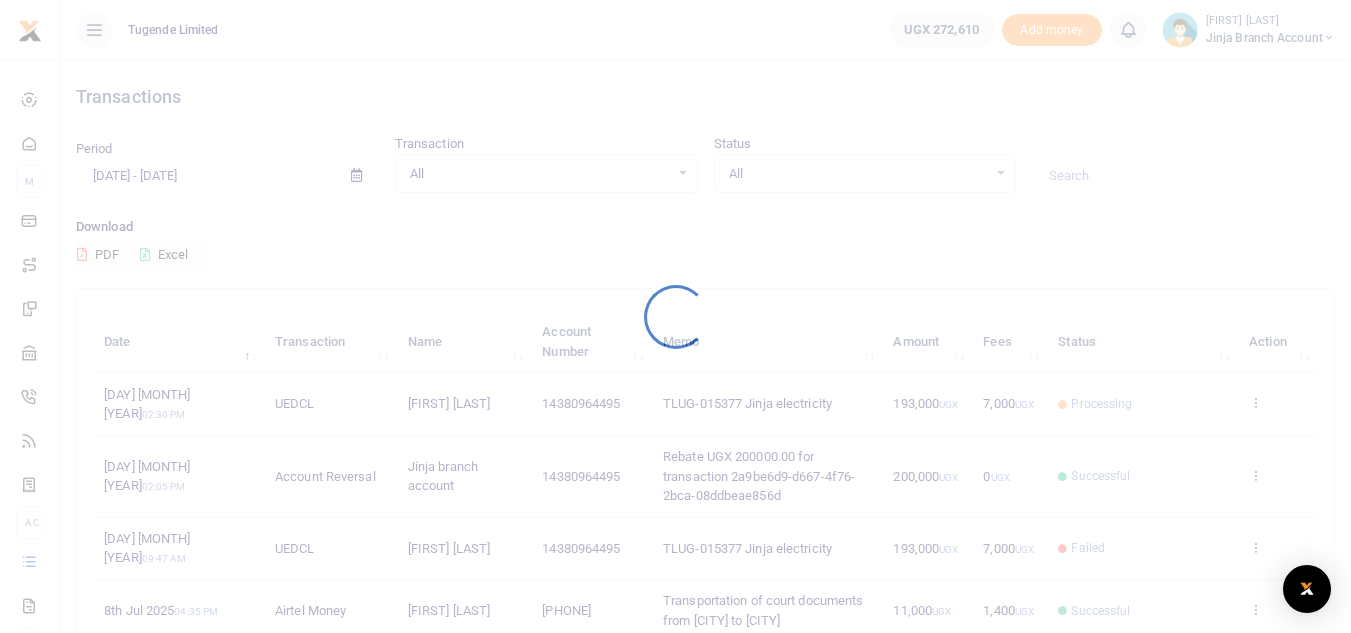 scroll, scrollTop: 0, scrollLeft: 0, axis: both 